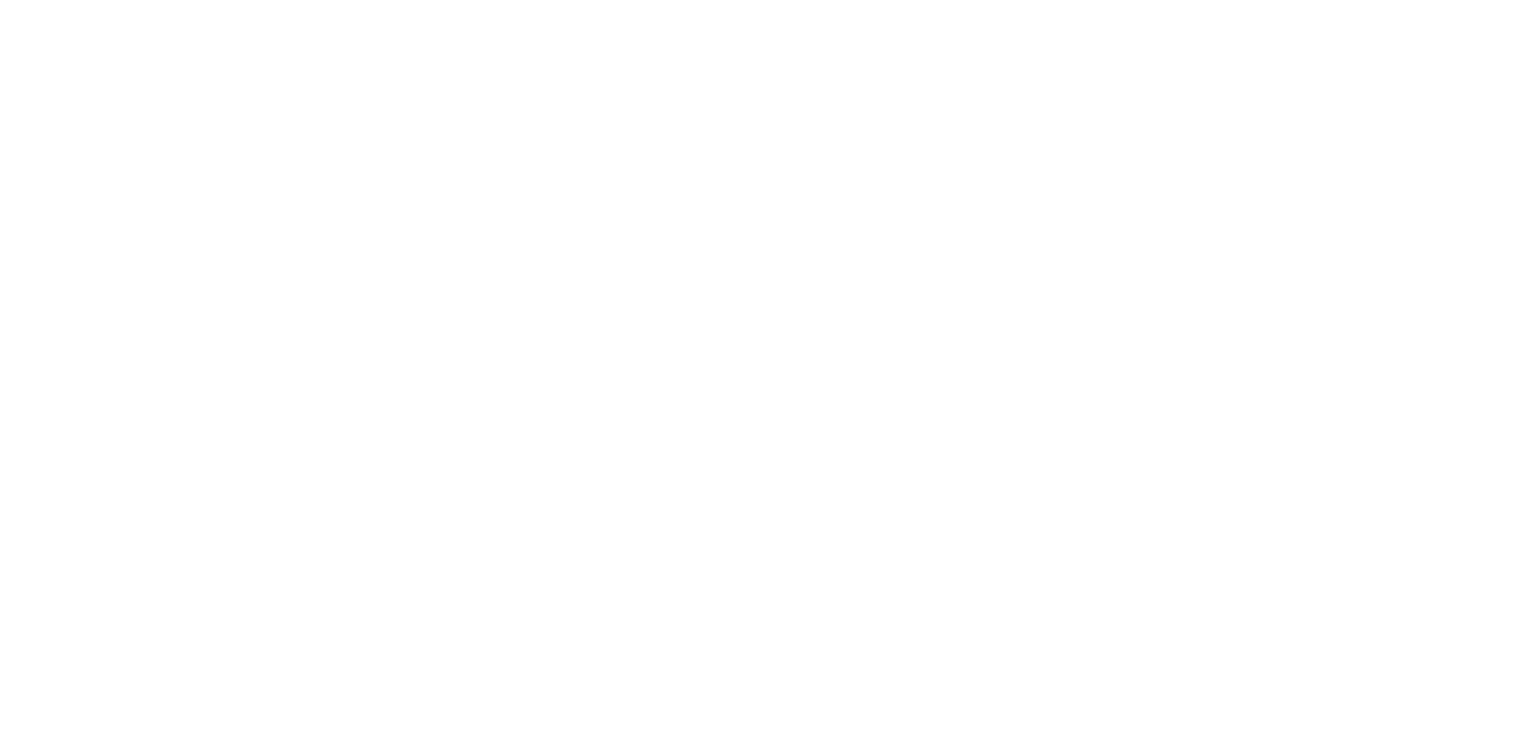 scroll, scrollTop: 0, scrollLeft: 0, axis: both 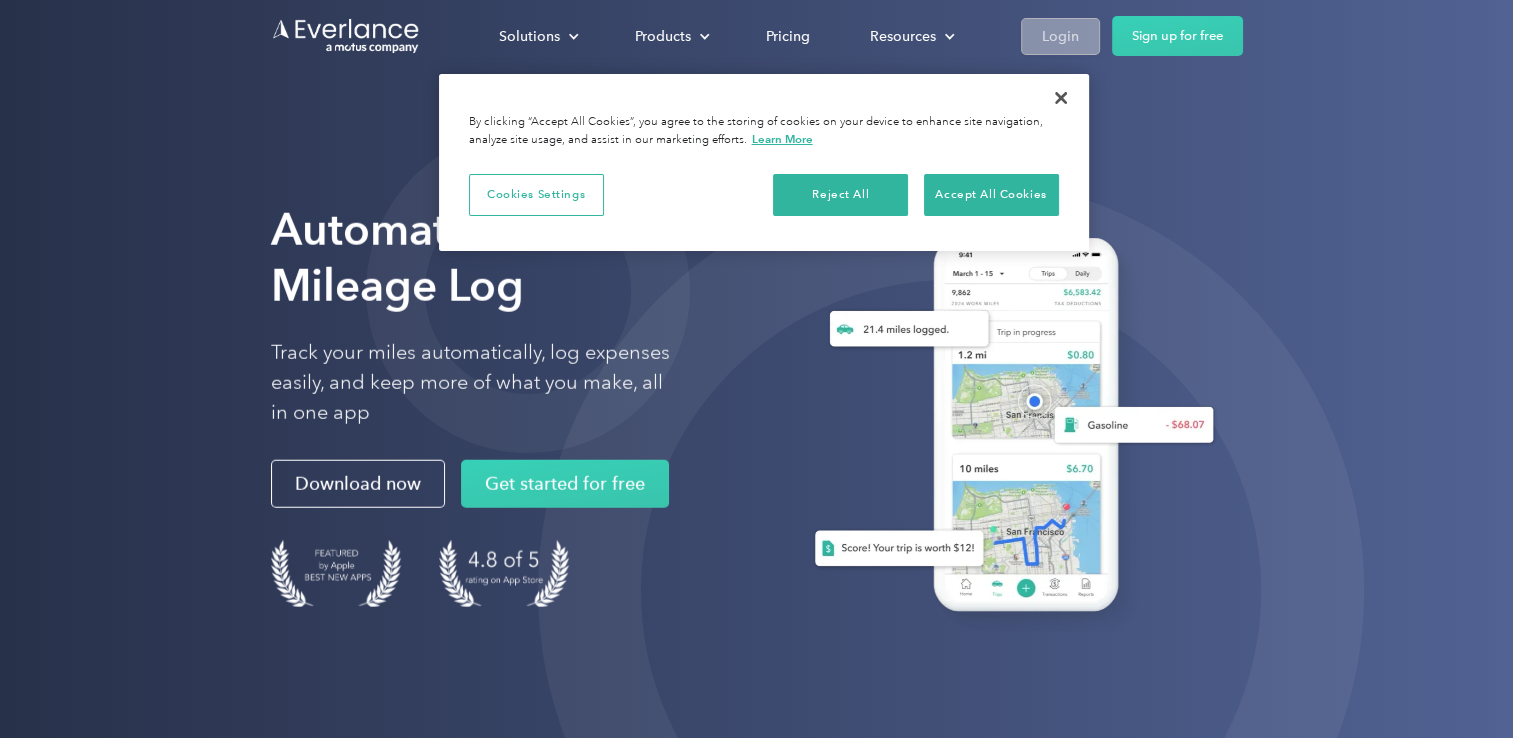 click on "Login" at bounding box center [1060, 36] 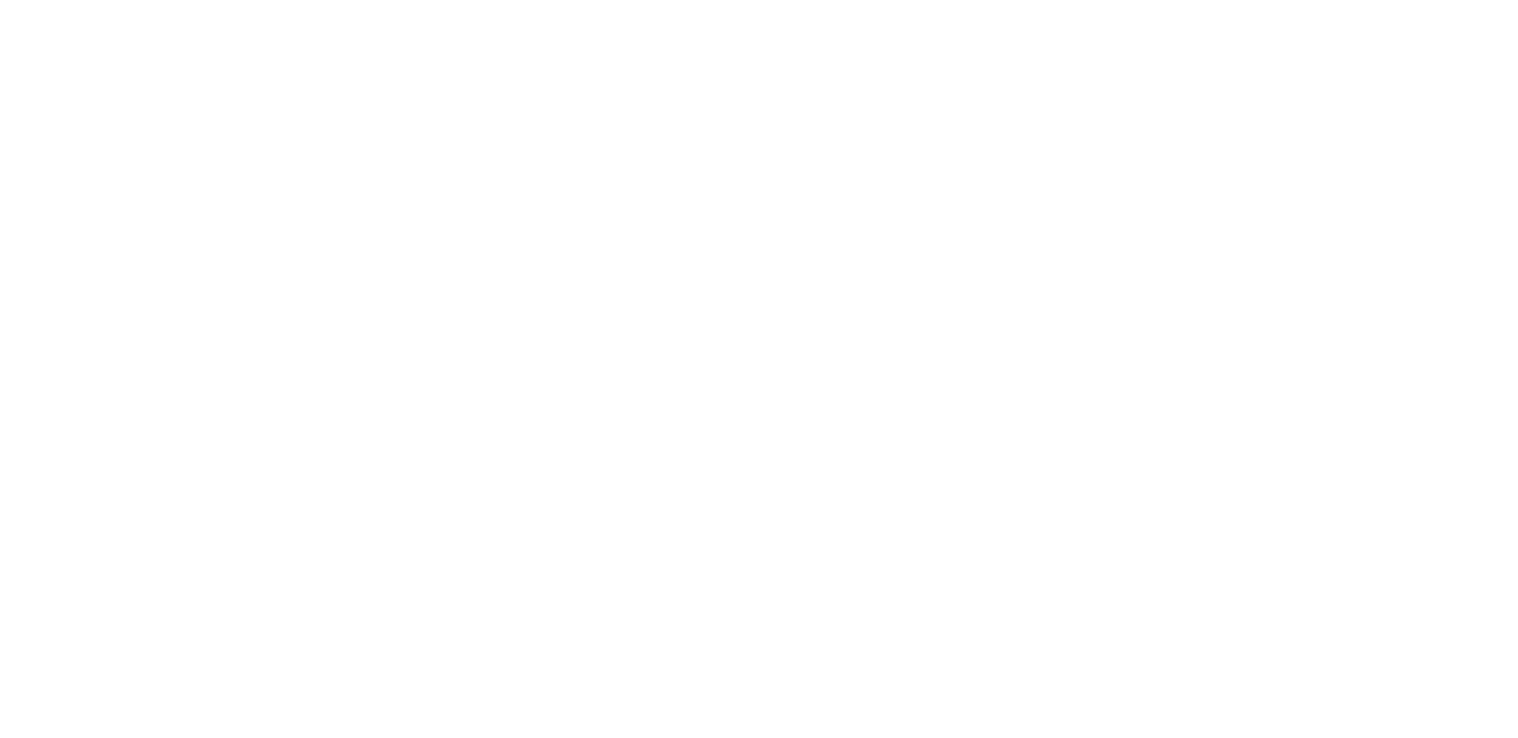 scroll, scrollTop: 0, scrollLeft: 0, axis: both 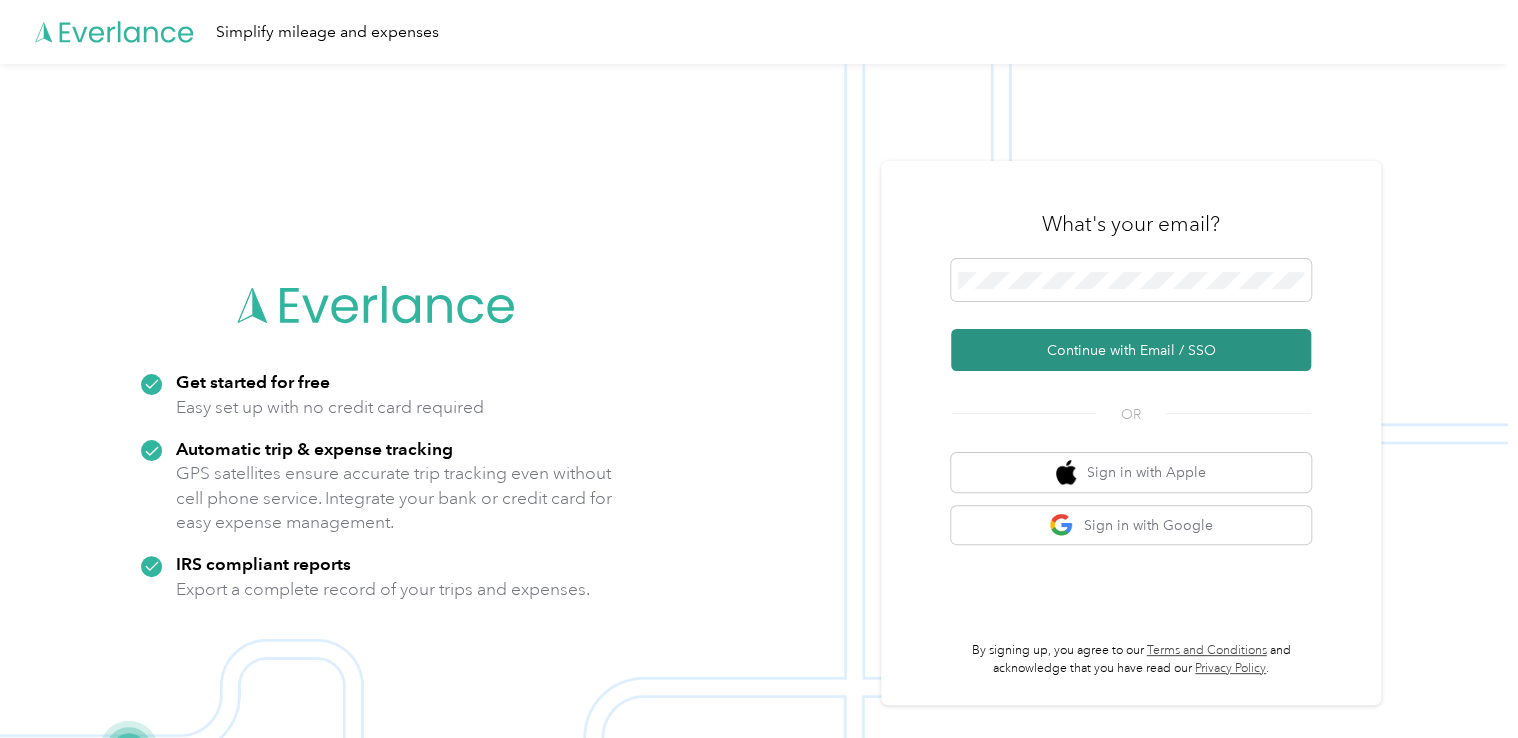 click on "Continue with Email / SSO" at bounding box center (1131, 350) 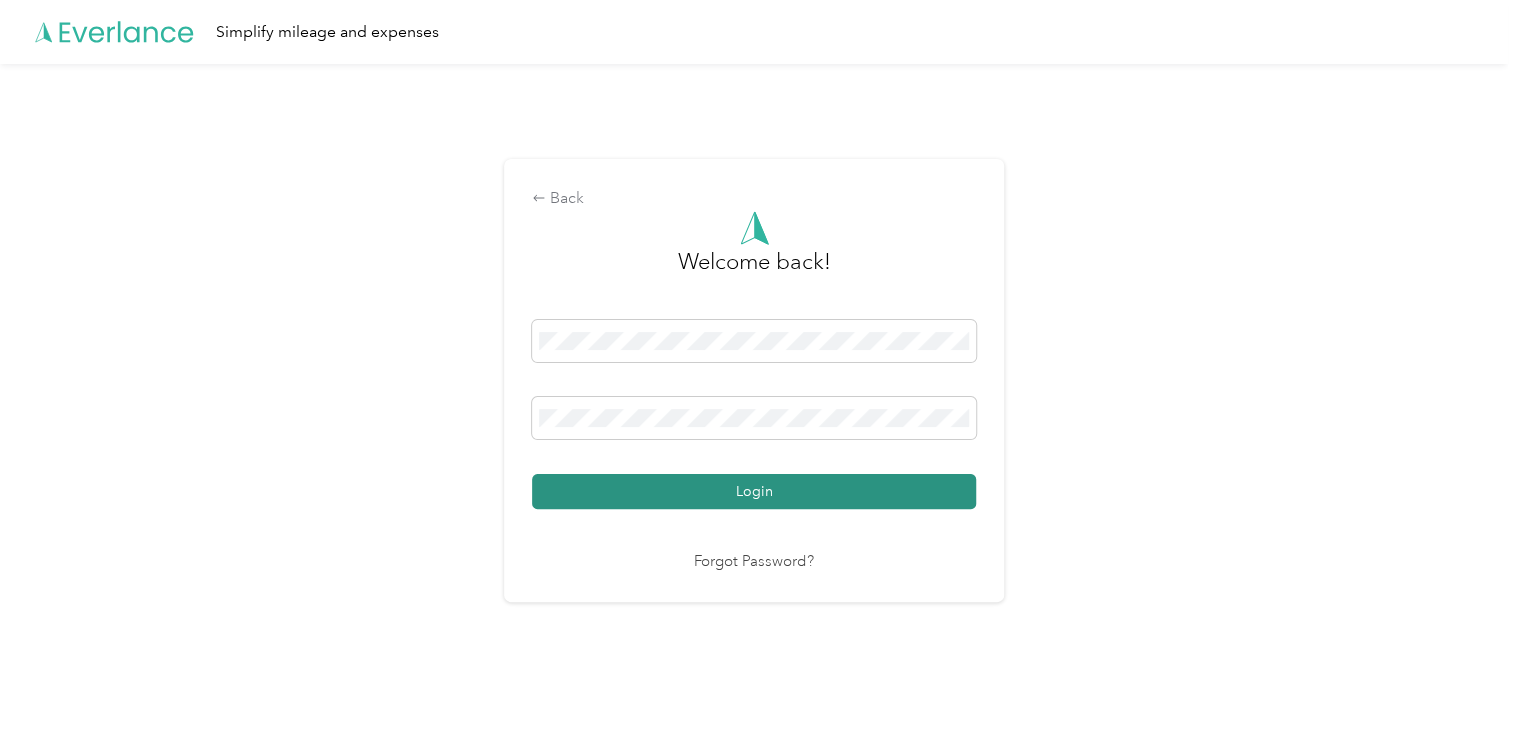 click on "Login" at bounding box center [754, 491] 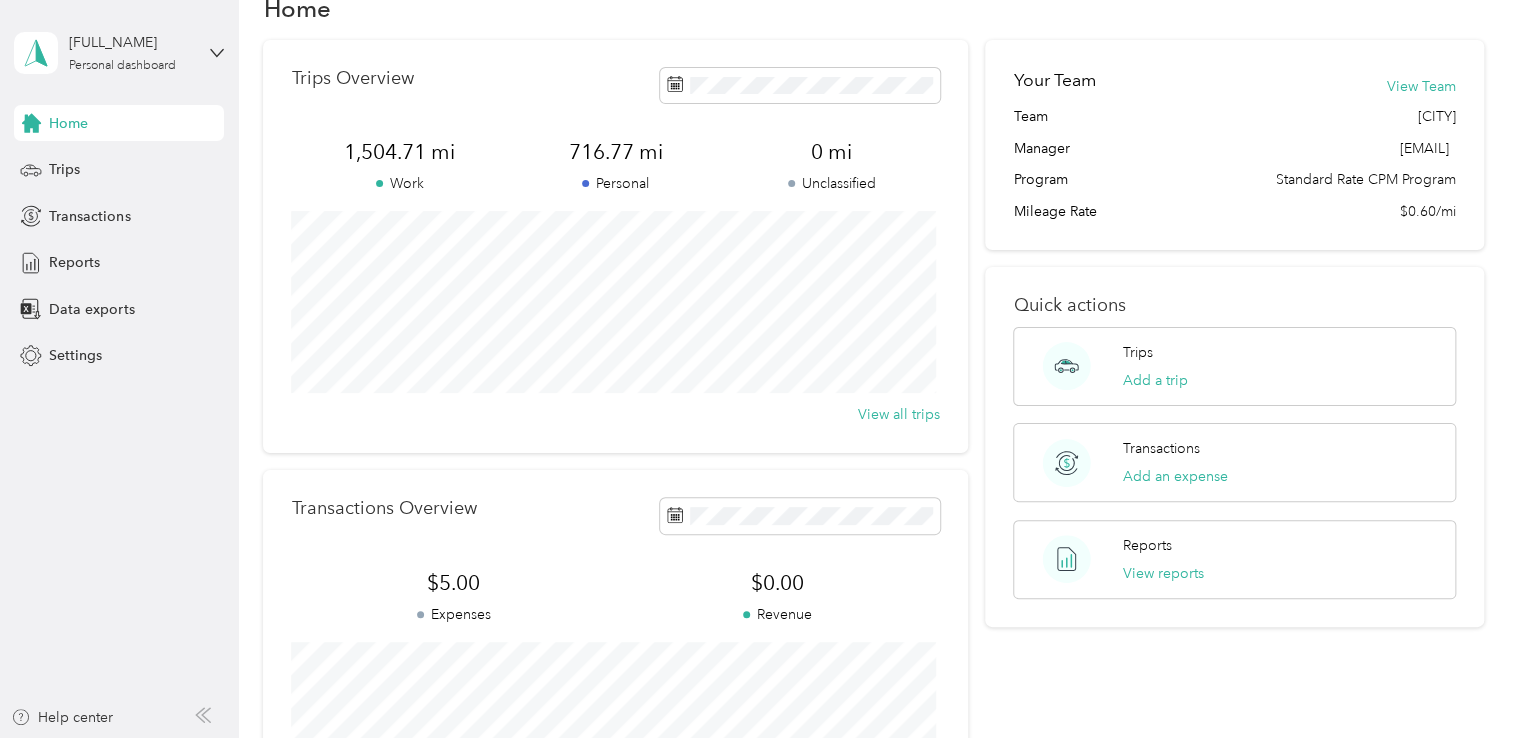 scroll, scrollTop: 0, scrollLeft: 0, axis: both 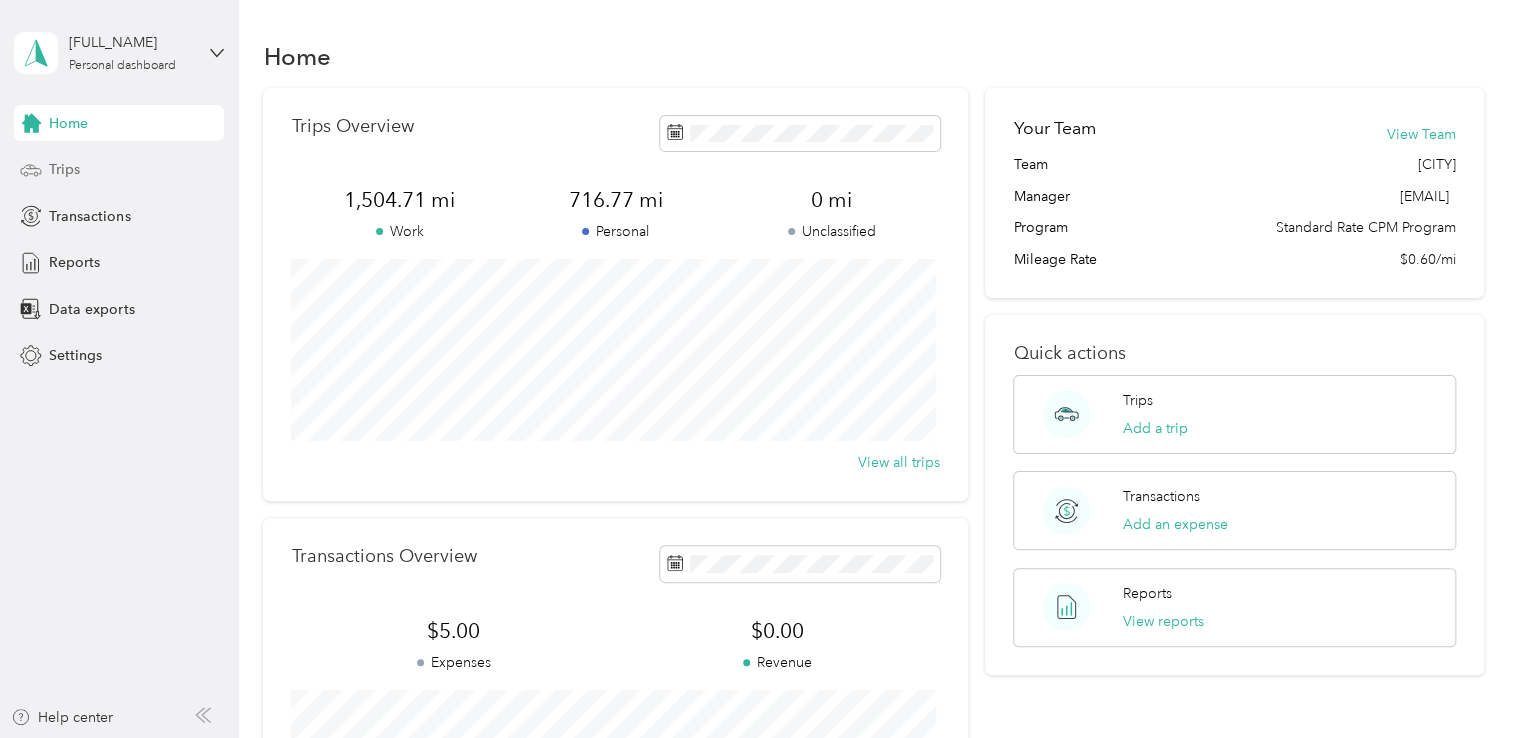 click on "Trips" at bounding box center (119, 170) 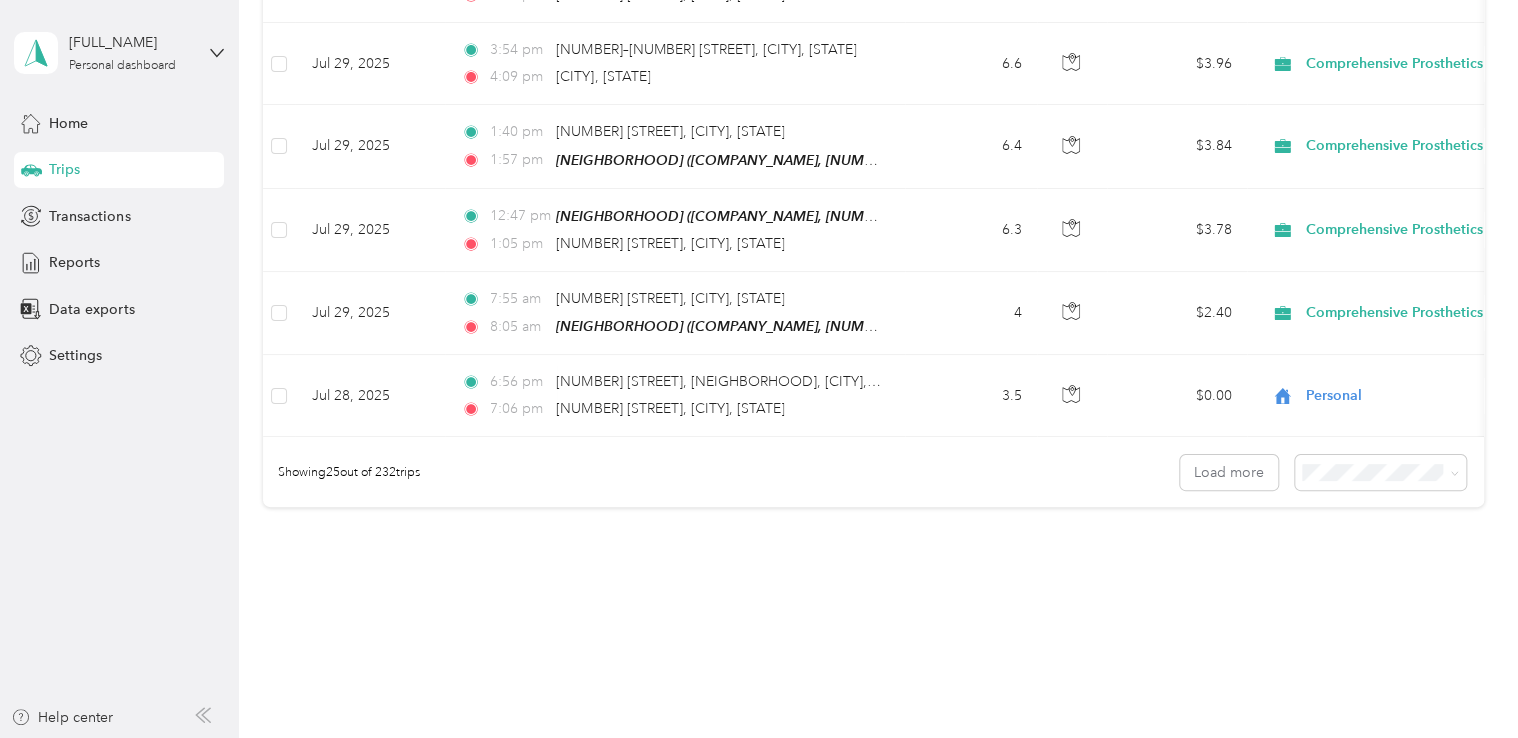scroll, scrollTop: 2011, scrollLeft: 0, axis: vertical 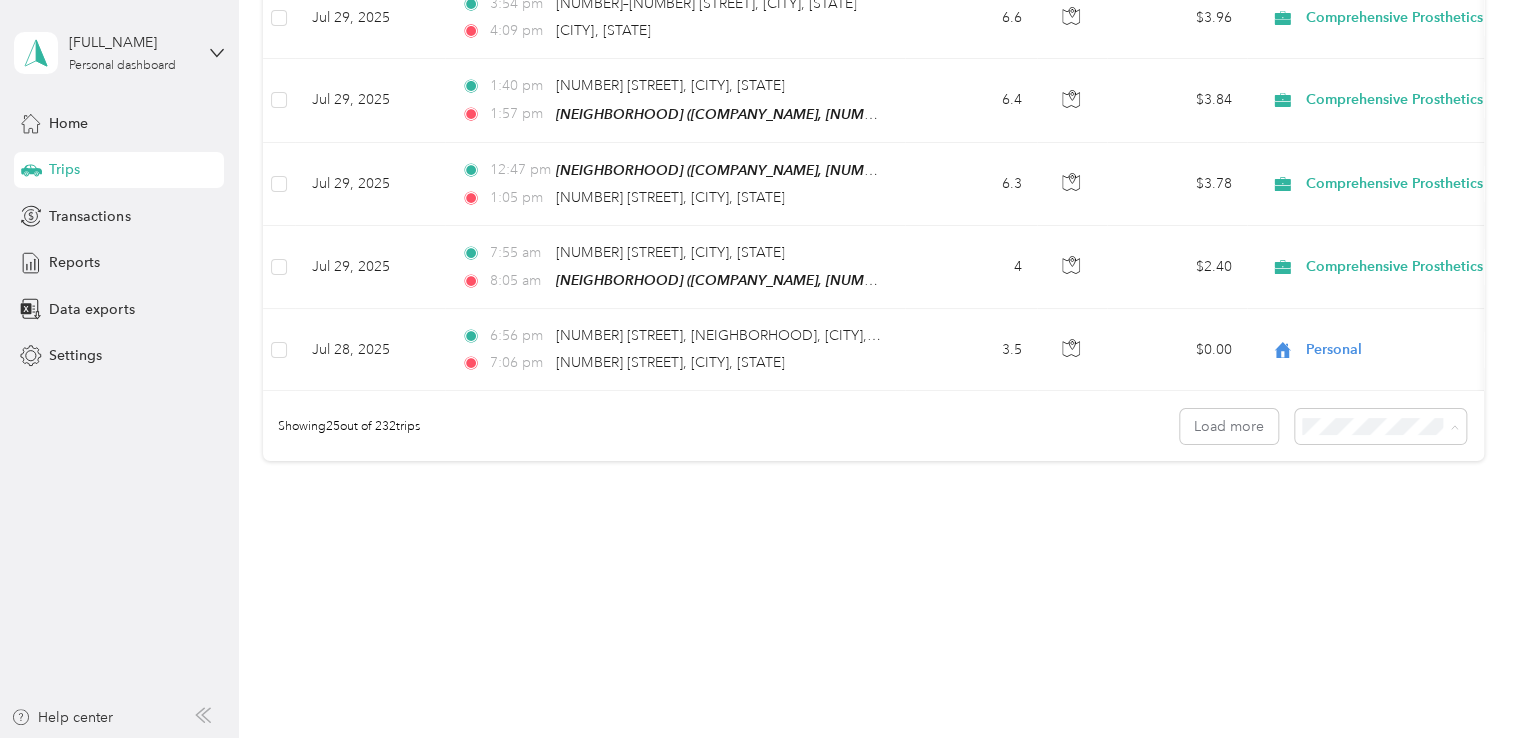 click on "50 per load" at bounding box center (1375, 498) 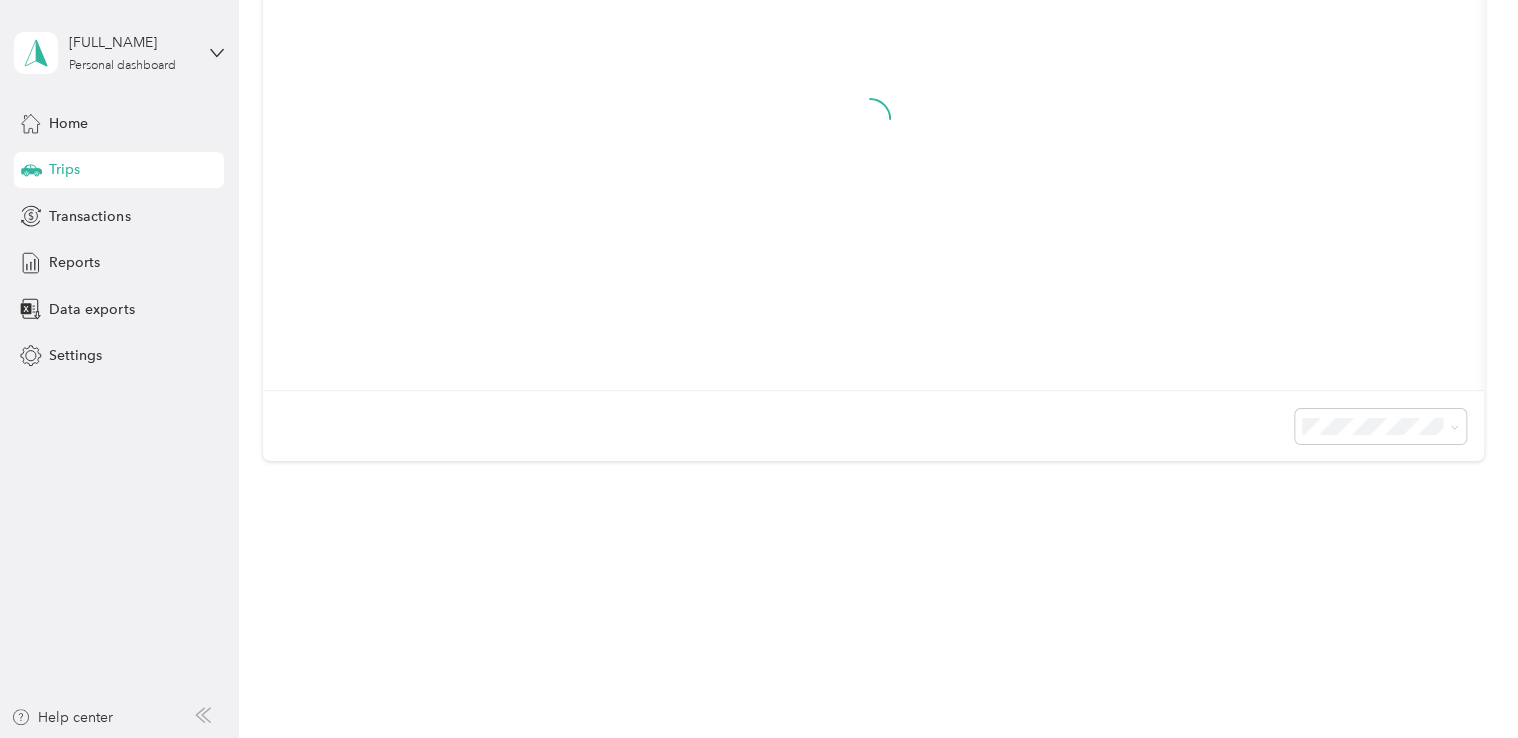 scroll, scrollTop: 468, scrollLeft: 0, axis: vertical 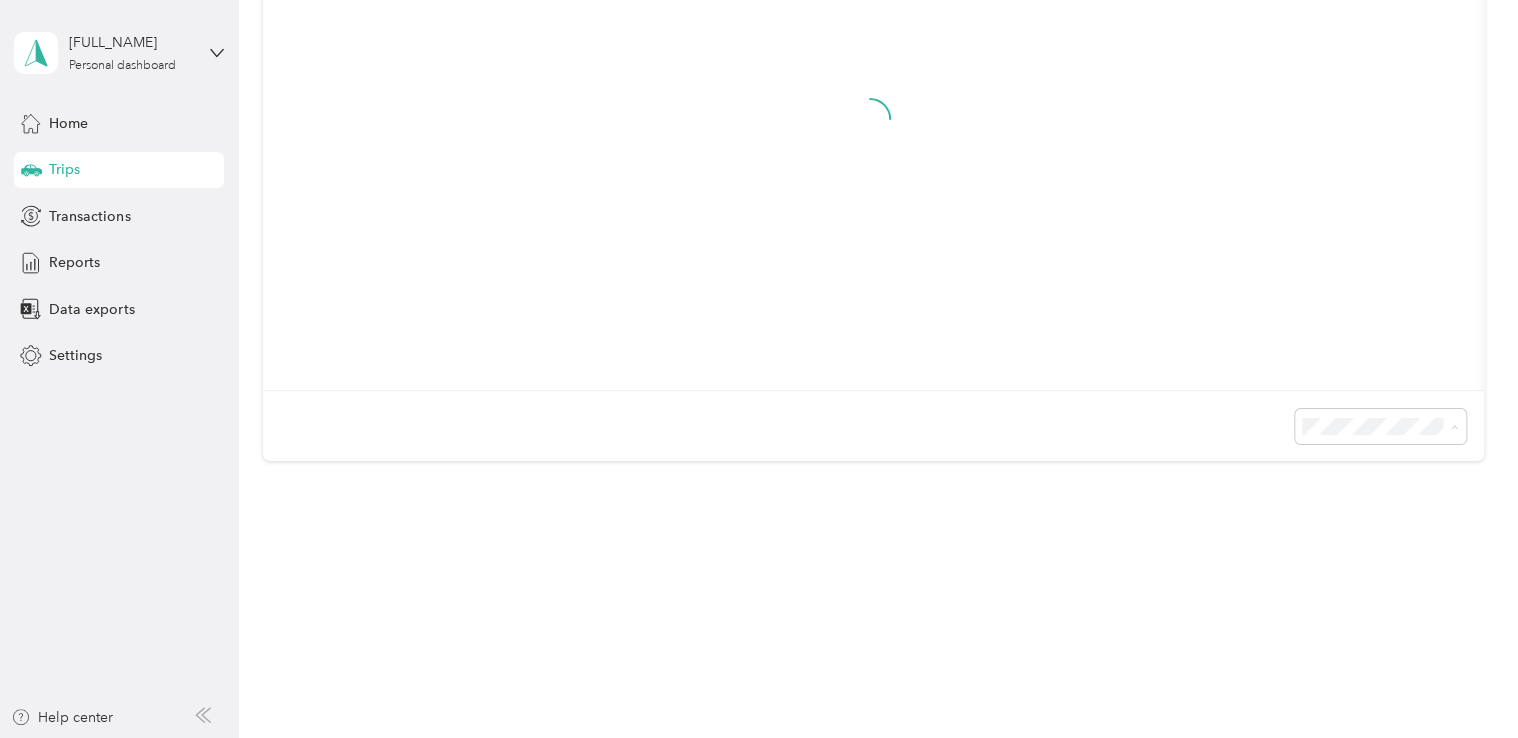 click on "100 per load" at bounding box center [1345, 533] 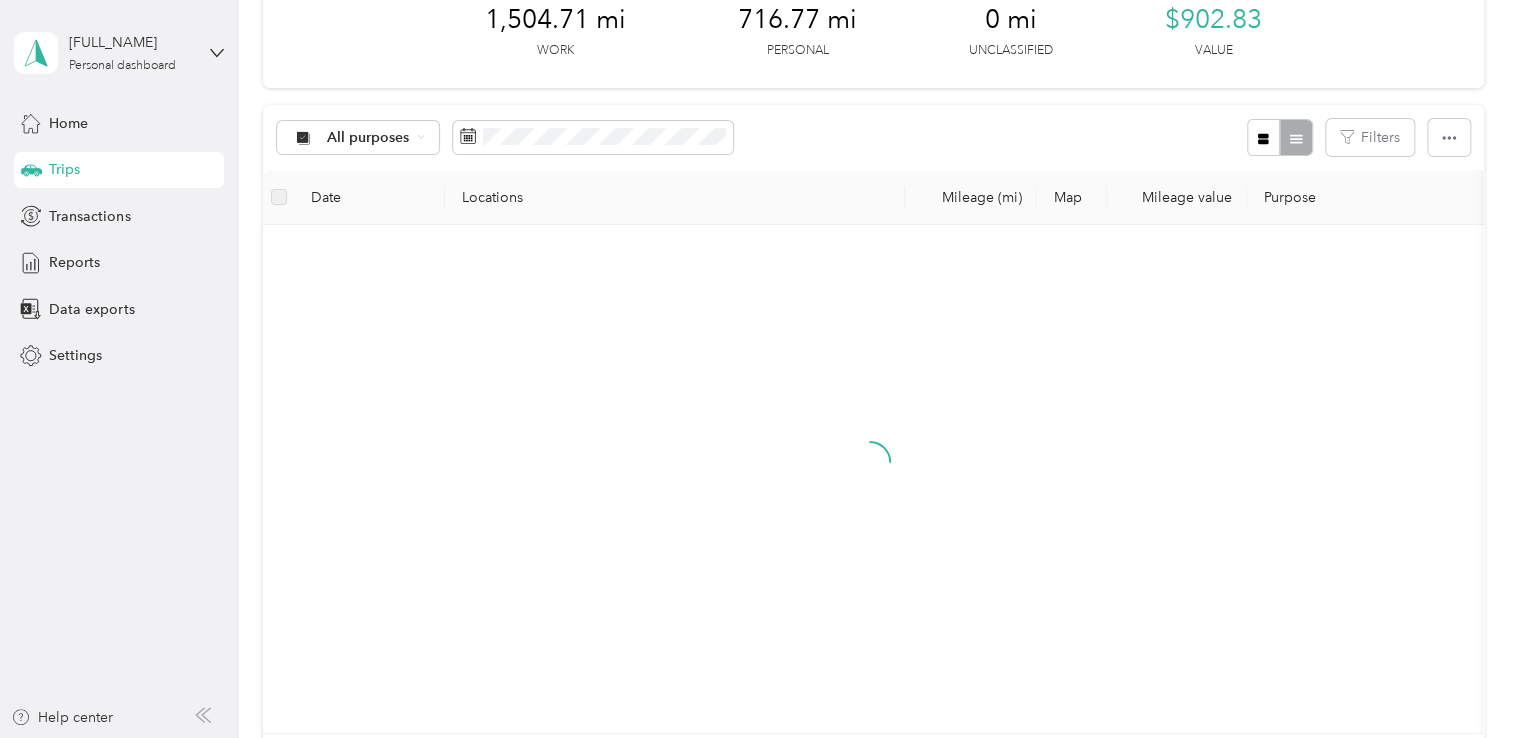 scroll, scrollTop: 0, scrollLeft: 0, axis: both 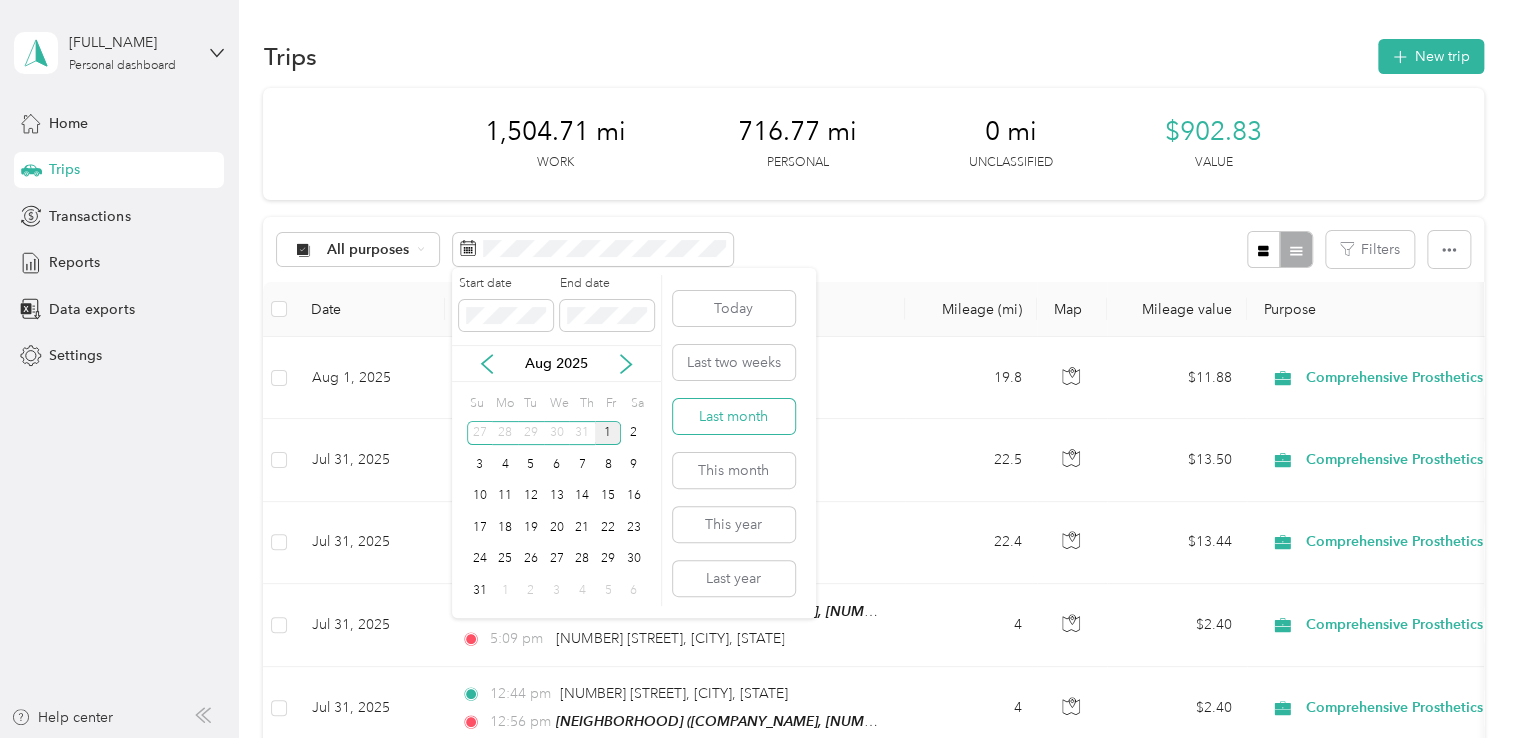 click on "Last month" at bounding box center [734, 416] 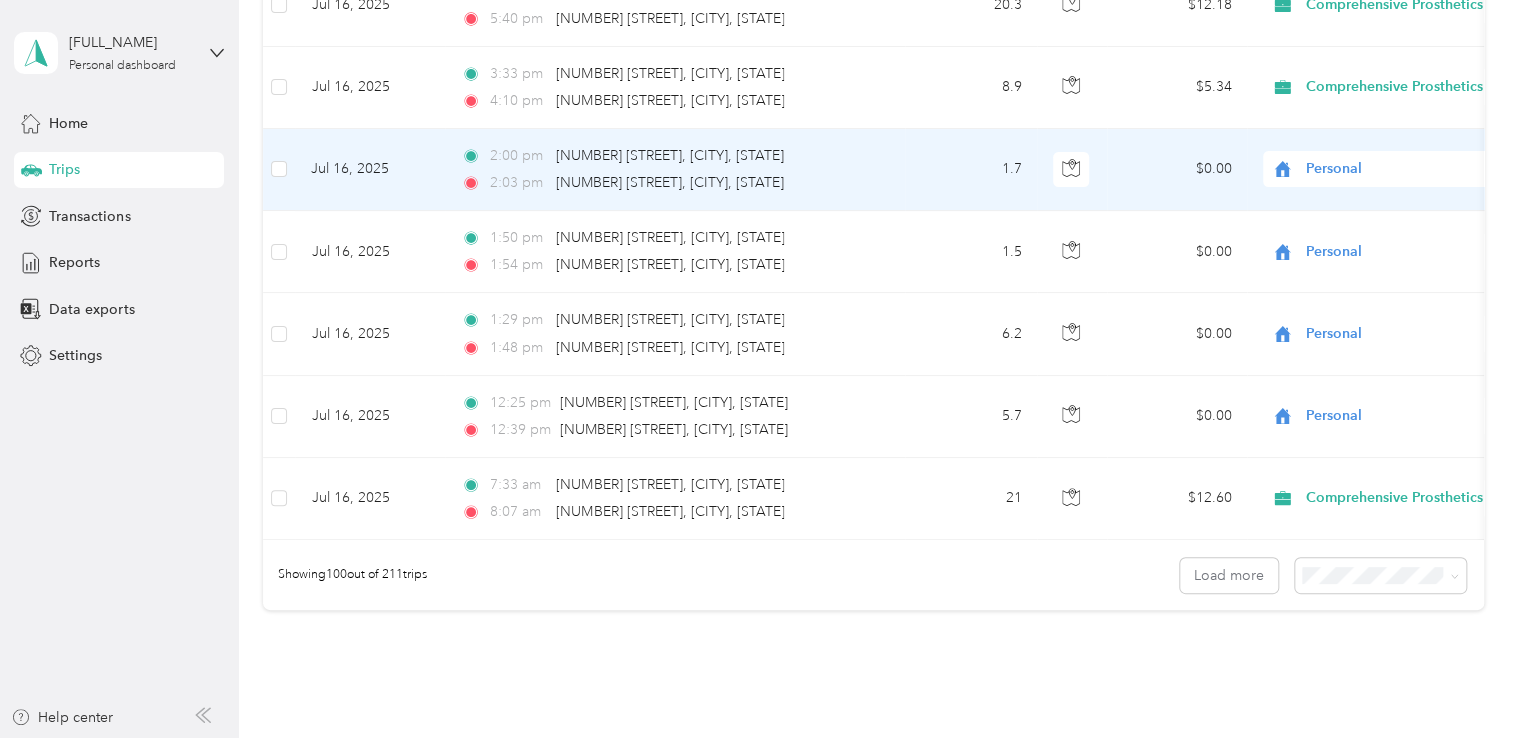scroll, scrollTop: 8100, scrollLeft: 0, axis: vertical 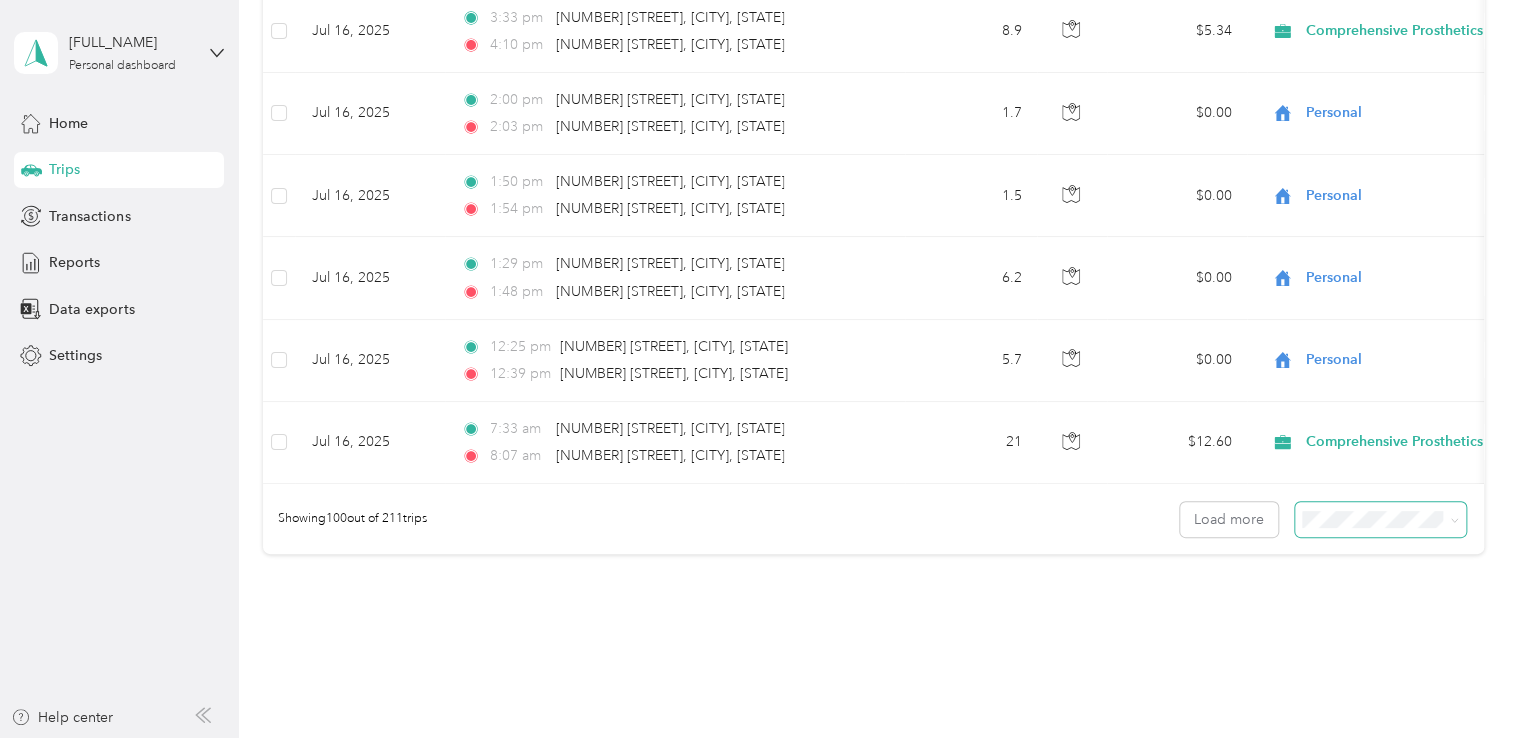 click at bounding box center (1454, 519) 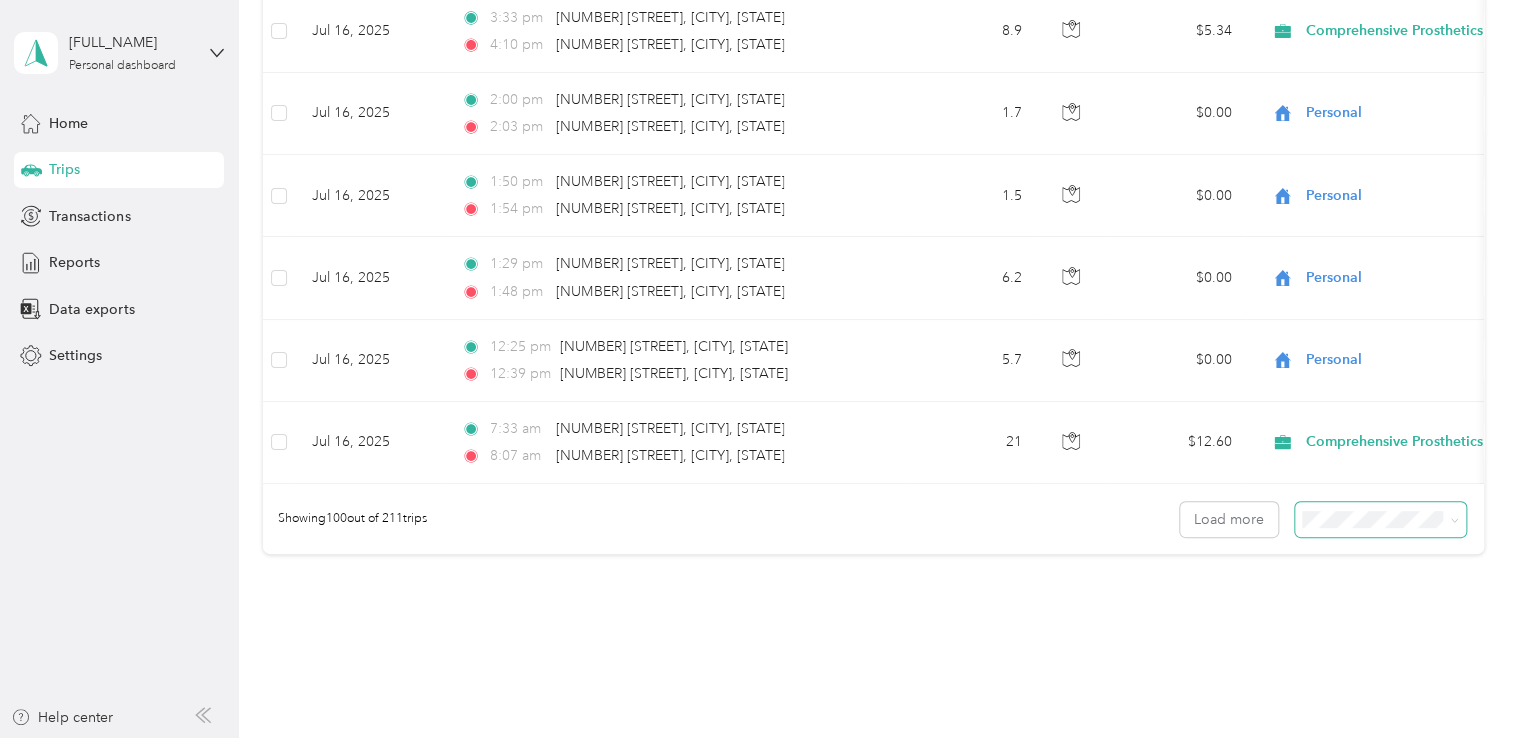 click at bounding box center [1380, 519] 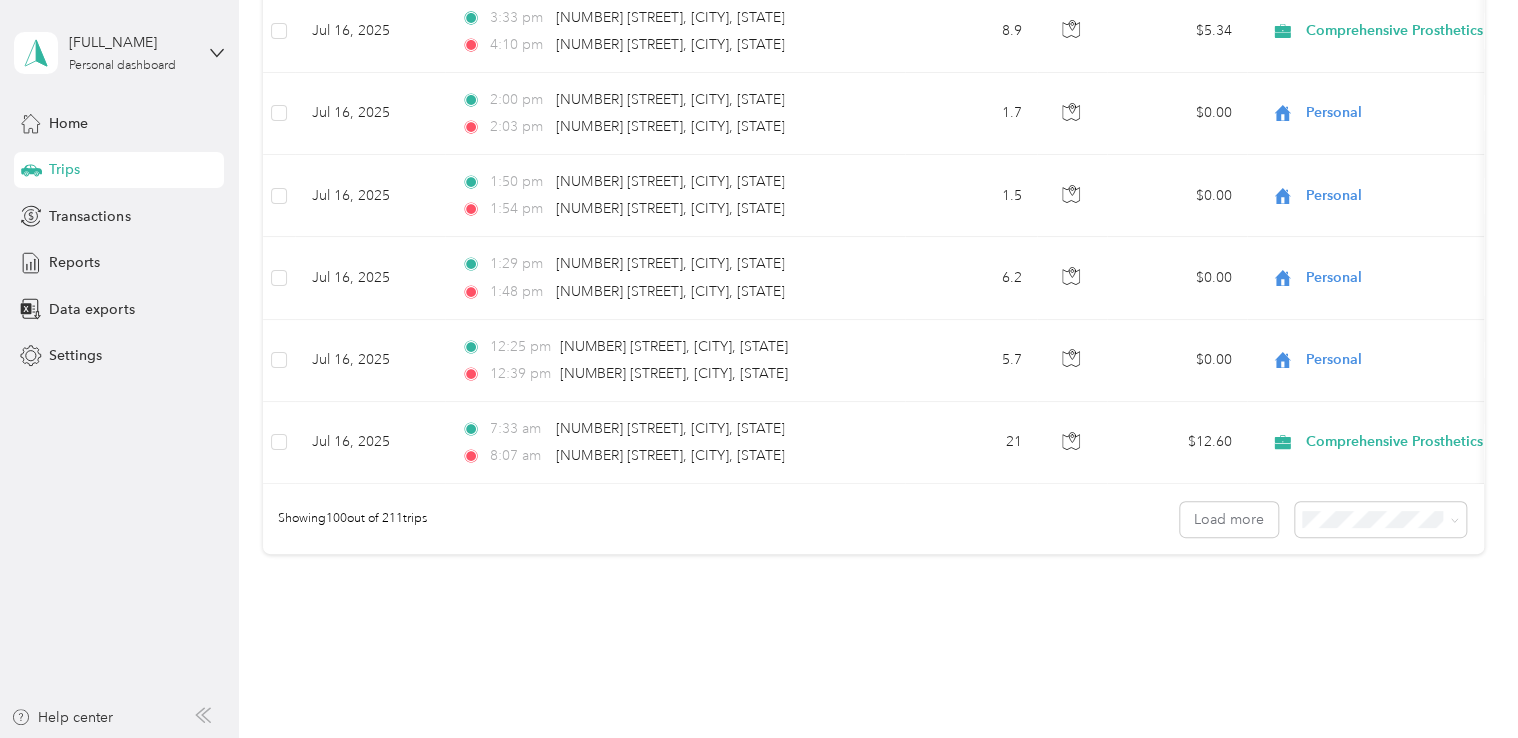 click on "[NUMBER]   mi Work [NUMBER]   mi Personal [NUMBER]   mi Unclassified [PRICE] Value All purposes Filters Date Locations Mileage (mi) Map Mileage value Purpose Track Method Report                     [DATE] [TIME] [NUMBER] [STREET], [CITY], [STATE] [TIME] [NUMBER] [STREET], [CITY], [STATE] [NUMBER] [PRICE] Comprehensive Prosthetics & Orthotics GPS [DATE] - [DATE] [DATE] [TIME] [NUMBER] [STREET], [CITY], [STATE] [TIME] [NUMBER] [STREET], [CITY], [STATE] [NUMBER] [PRICE] Comprehensive Prosthetics & Orthotics GPS [DATE] - [DATE] [DATE] [TIME] [NEIGHBORHOOD] ([COMPANY_NAME], [NUMBER] [STREET], [UNIT], [CITY], [STATE]  [COUNTRY] , [CITY], [STATE]) [TIME] [NUMBER] [STREET], [CITY], [STATE] [NUMBER] [PRICE] Comprehensive Prosthetics & Orthotics GPS [DATE] - [DATE] [DATE] [TIME] [NUMBER] [STREET], [CITY], [STATE] [TIME] [NEIGHBORHOOD] ([COMPANY_NAME], [NUMBER] [STREET], [UNIT], [CITY], [STATE]  [COUNTRY] , [CITY], [STATE]) [NUMBER] [PRICE]" at bounding box center [873, -3694] 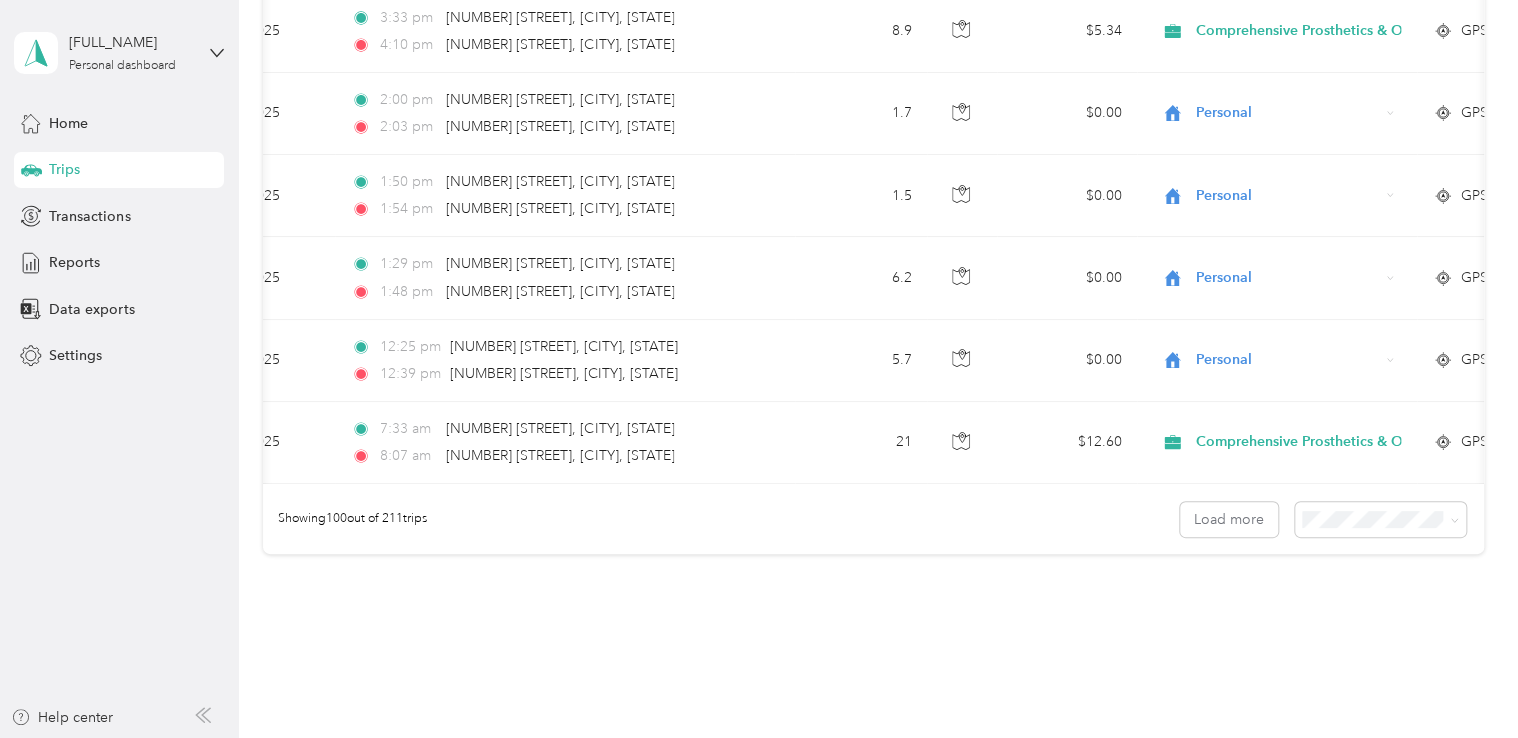 scroll, scrollTop: 0, scrollLeft: 0, axis: both 